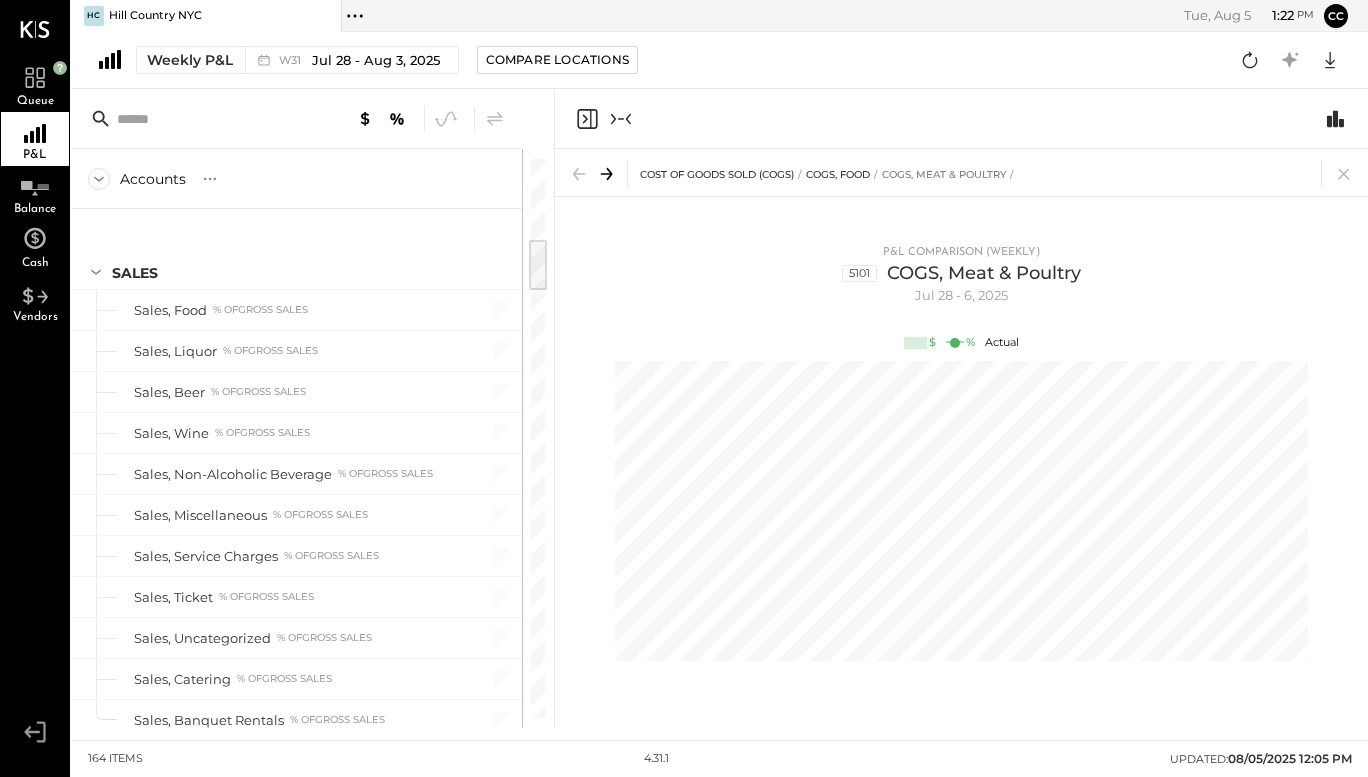 scroll, scrollTop: 0, scrollLeft: 0, axis: both 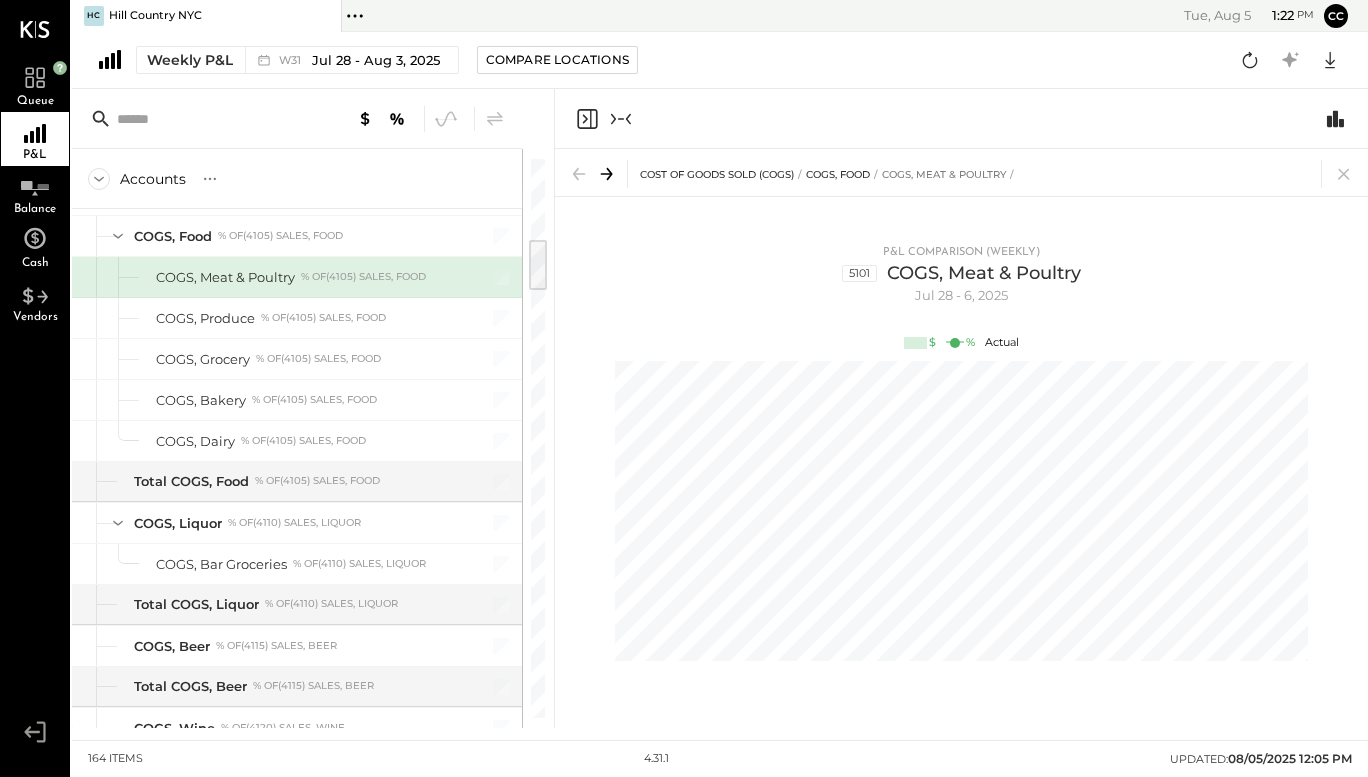 click on "% of (4105) Sales, Food" at bounding box center [363, 277] 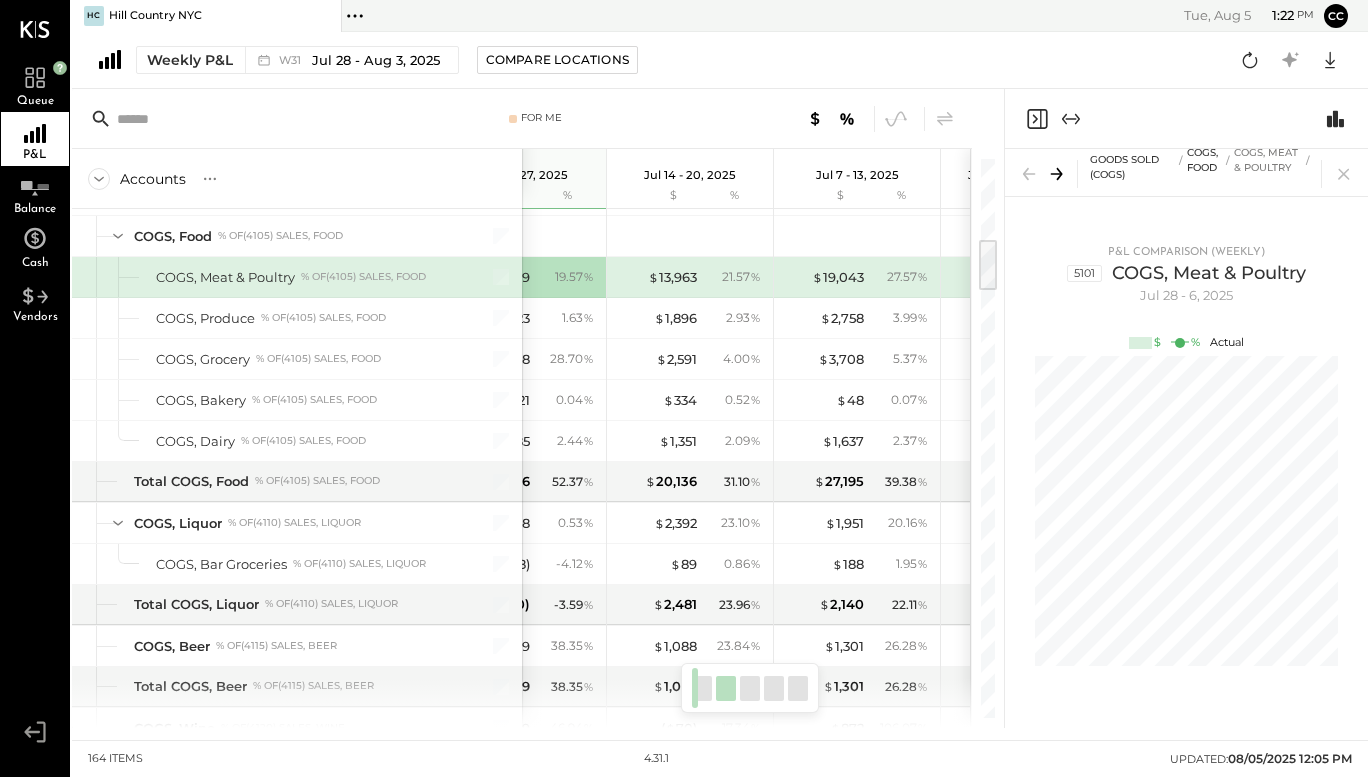 click on "COGS, Meat & Poultry" at bounding box center [225, 277] 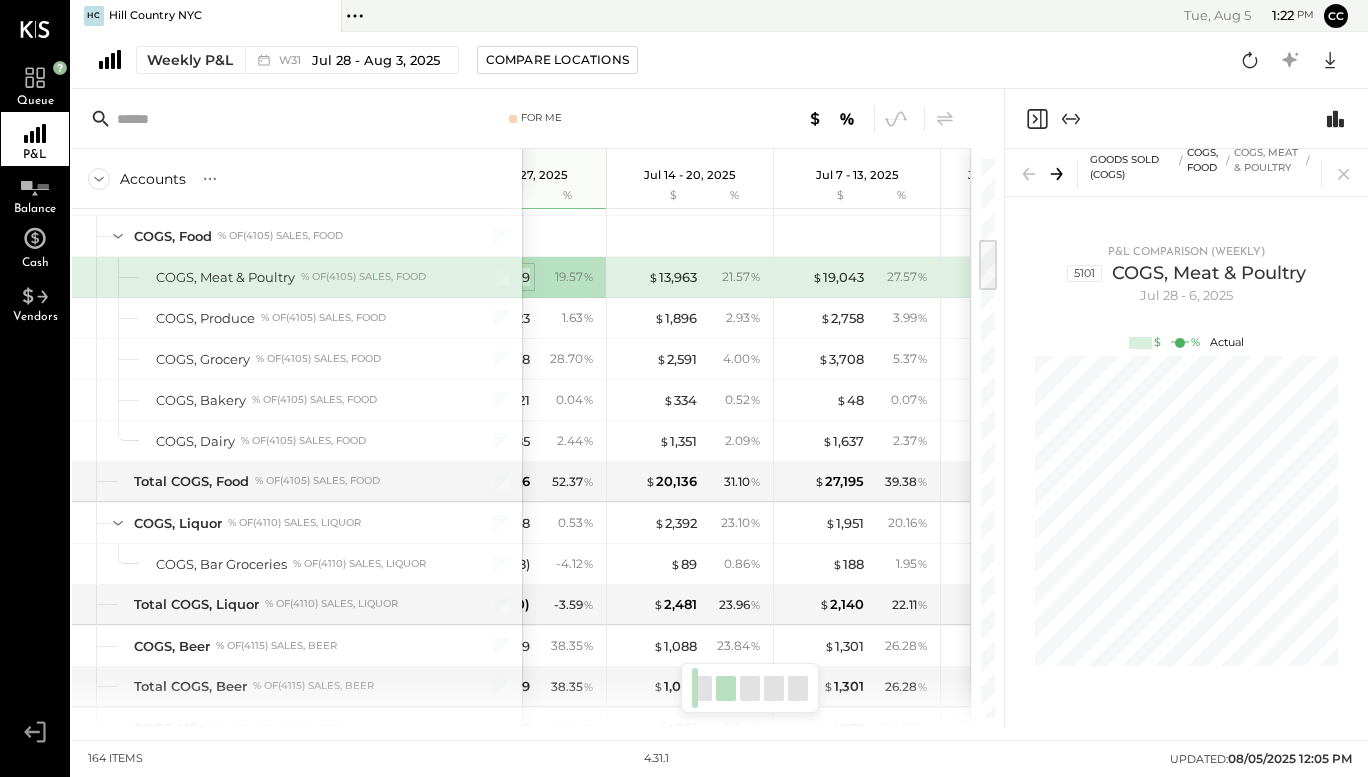 click on "$ 11,099" at bounding box center [505, 277] 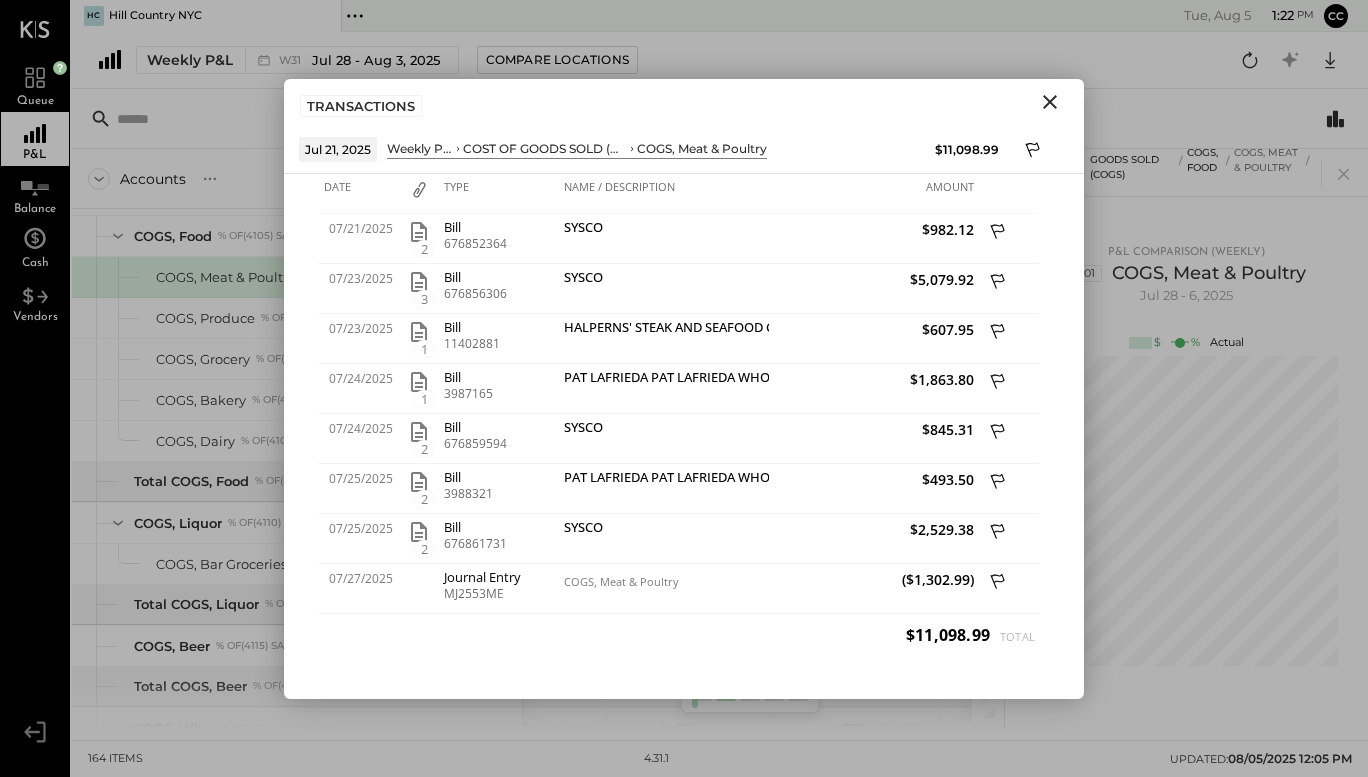 click on "$11,098.99 Total" at bounding box center [684, 635] 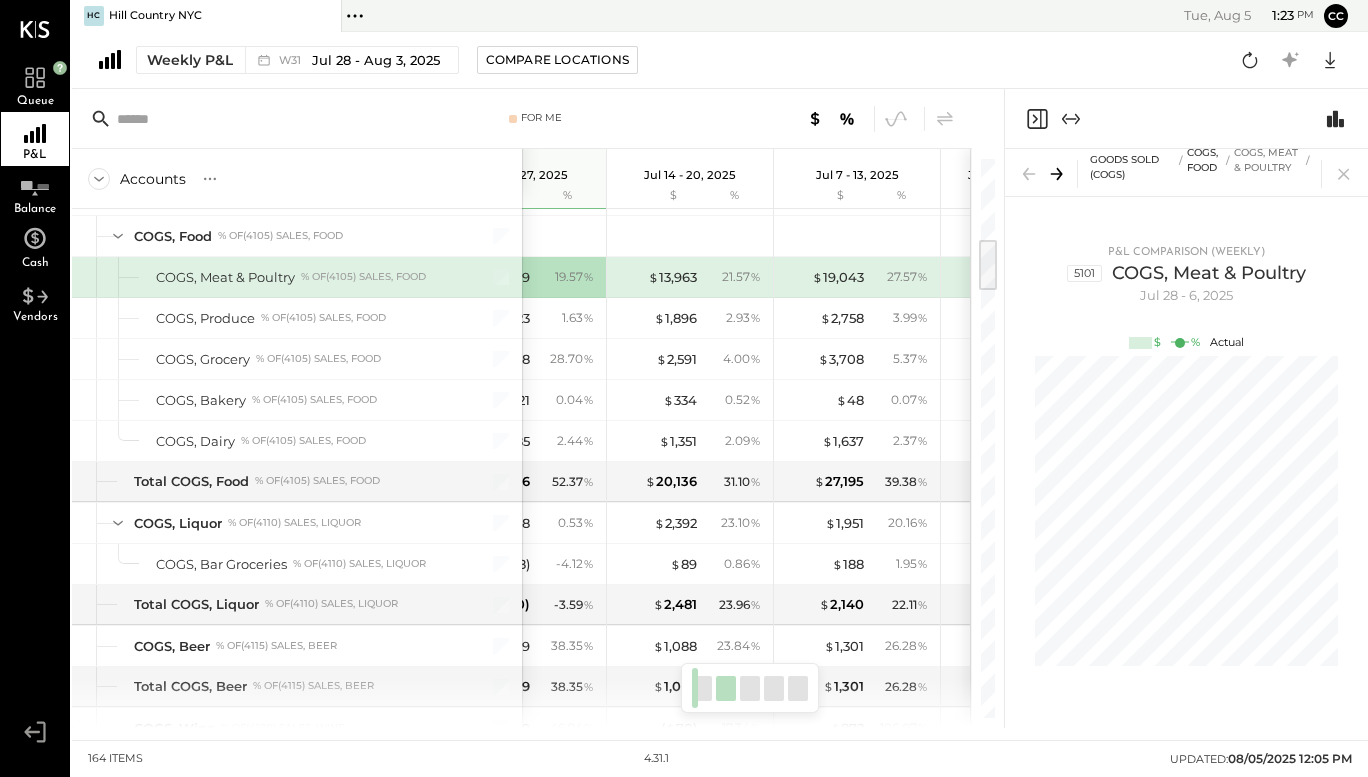 click on "% of (4105) Sales, Food" at bounding box center (363, 277) 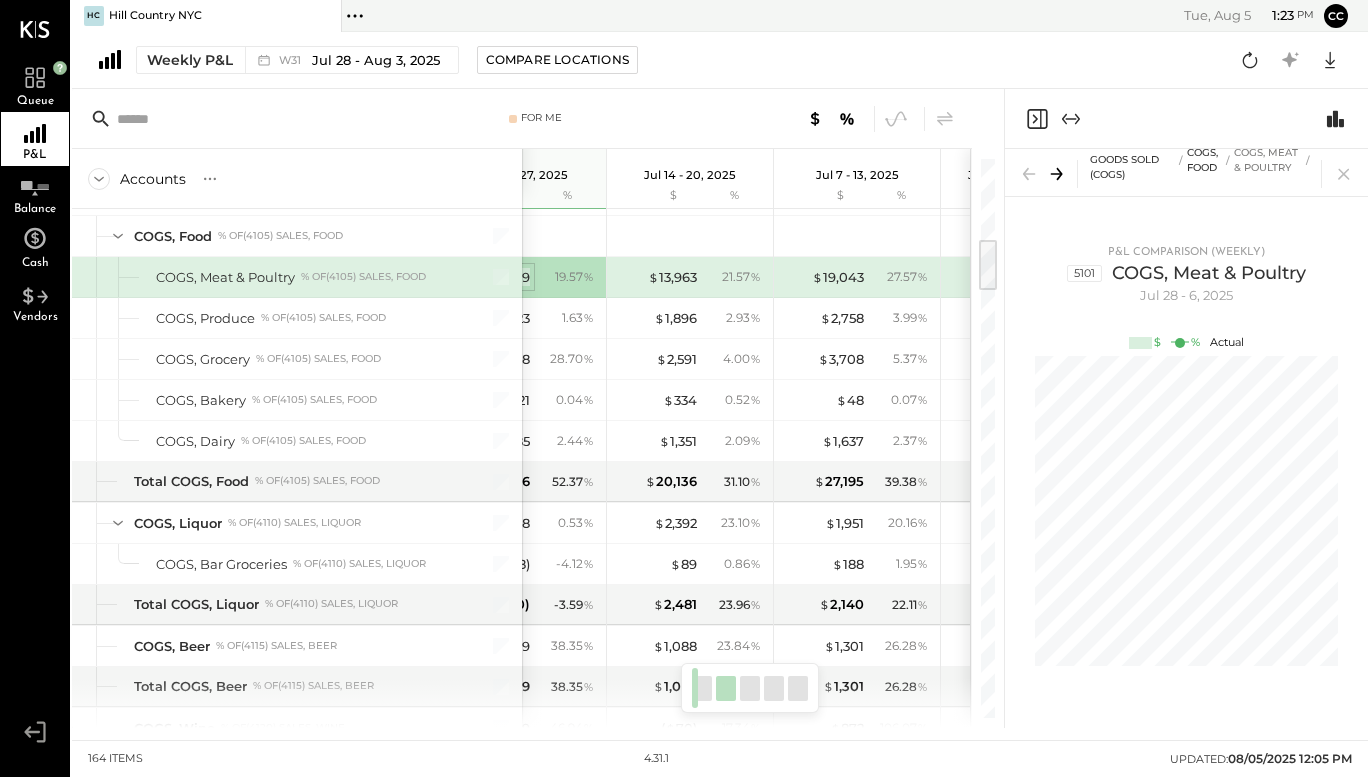 click on "$ 11,099" at bounding box center [505, 277] 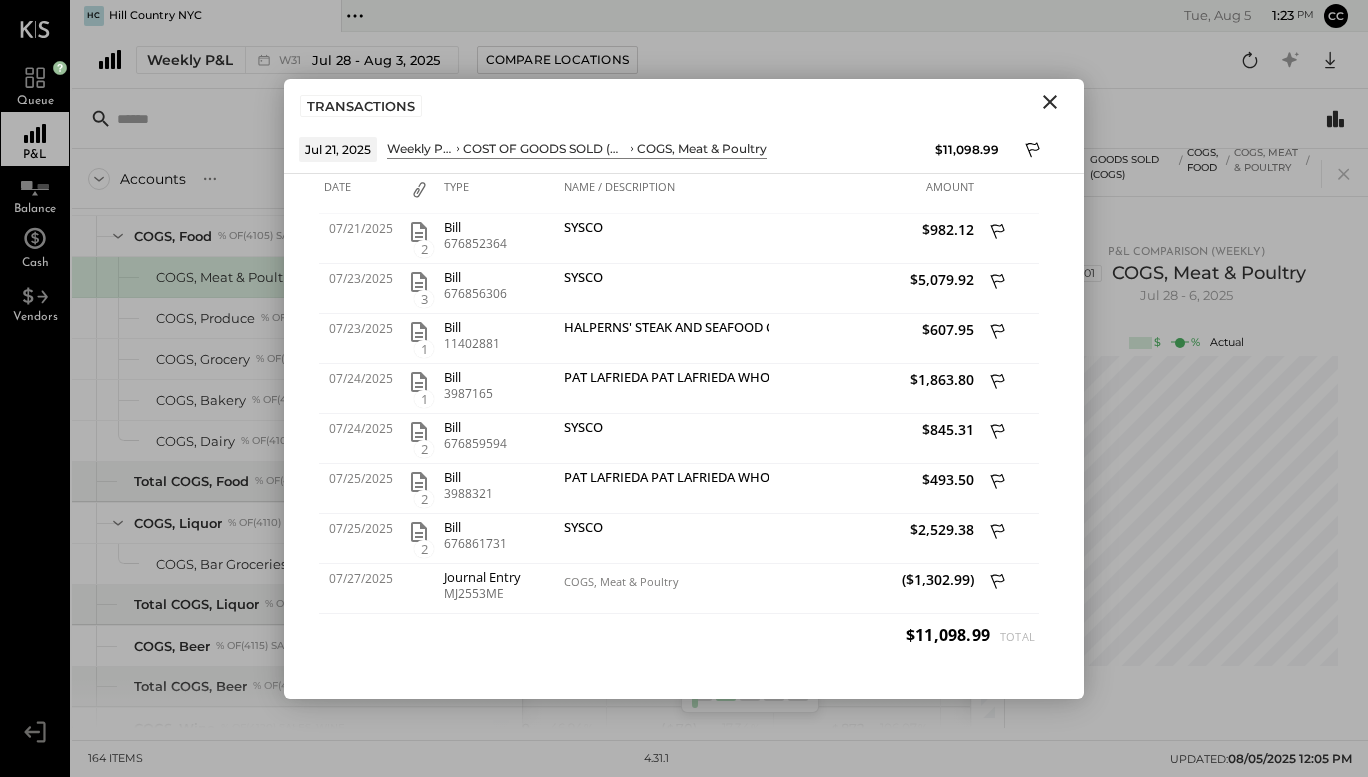 click on "TRANSACTIONS" at bounding box center [684, 102] 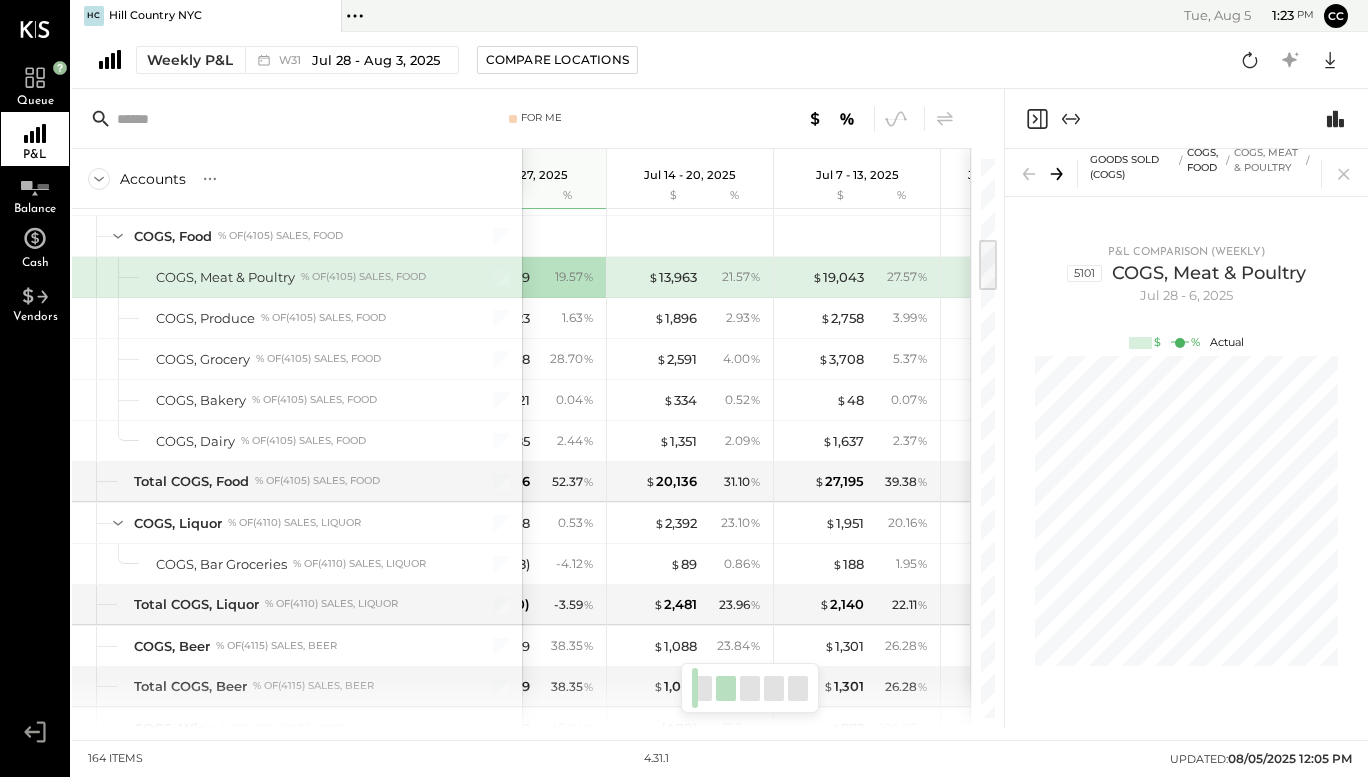 click at bounding box center (702, 688) 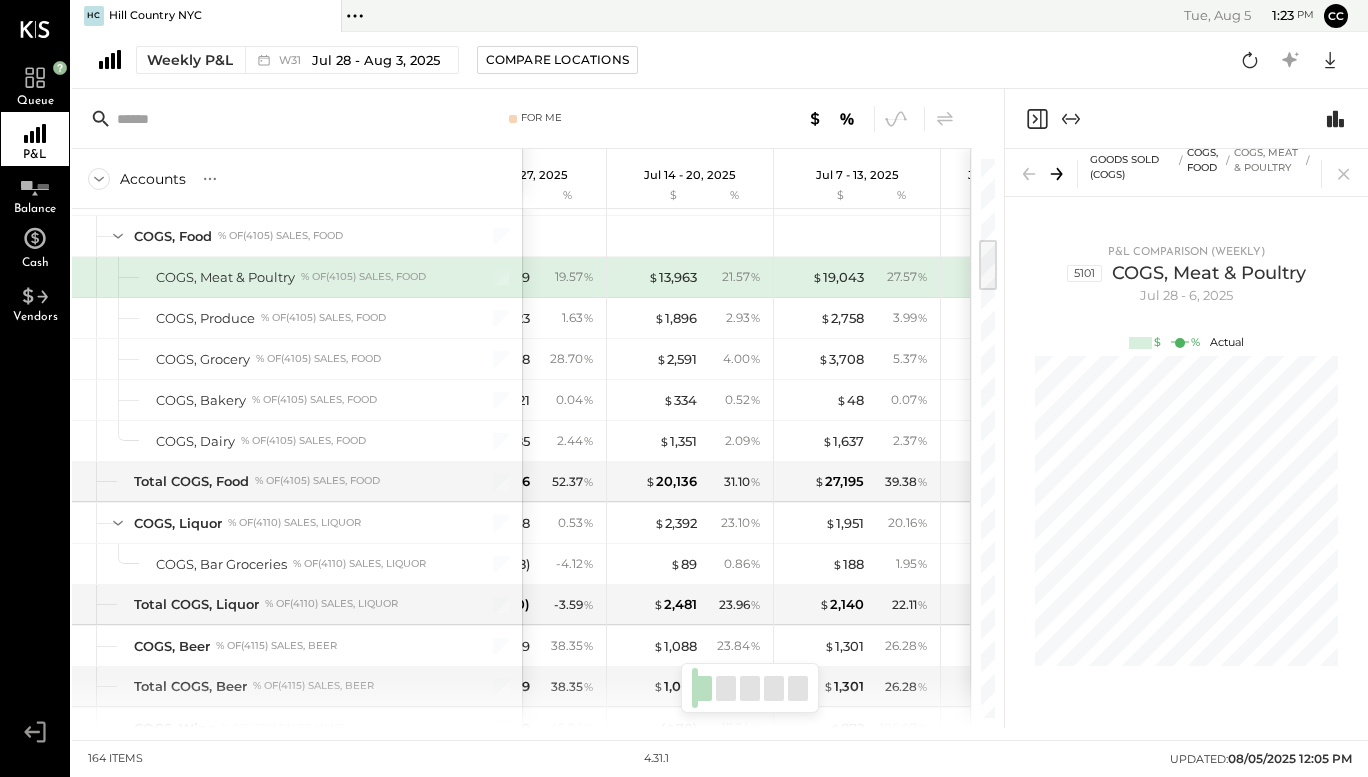click 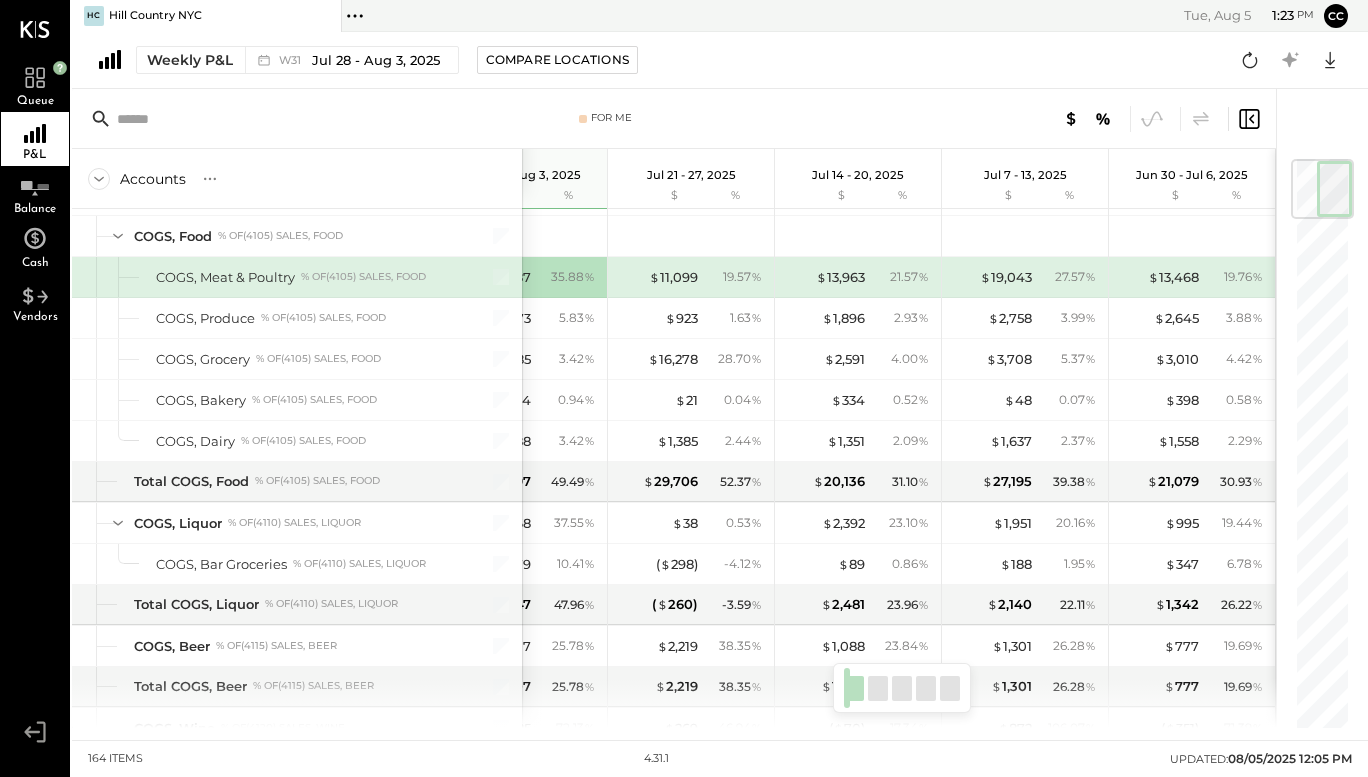 scroll, scrollTop: 0, scrollLeft: 81, axis: horizontal 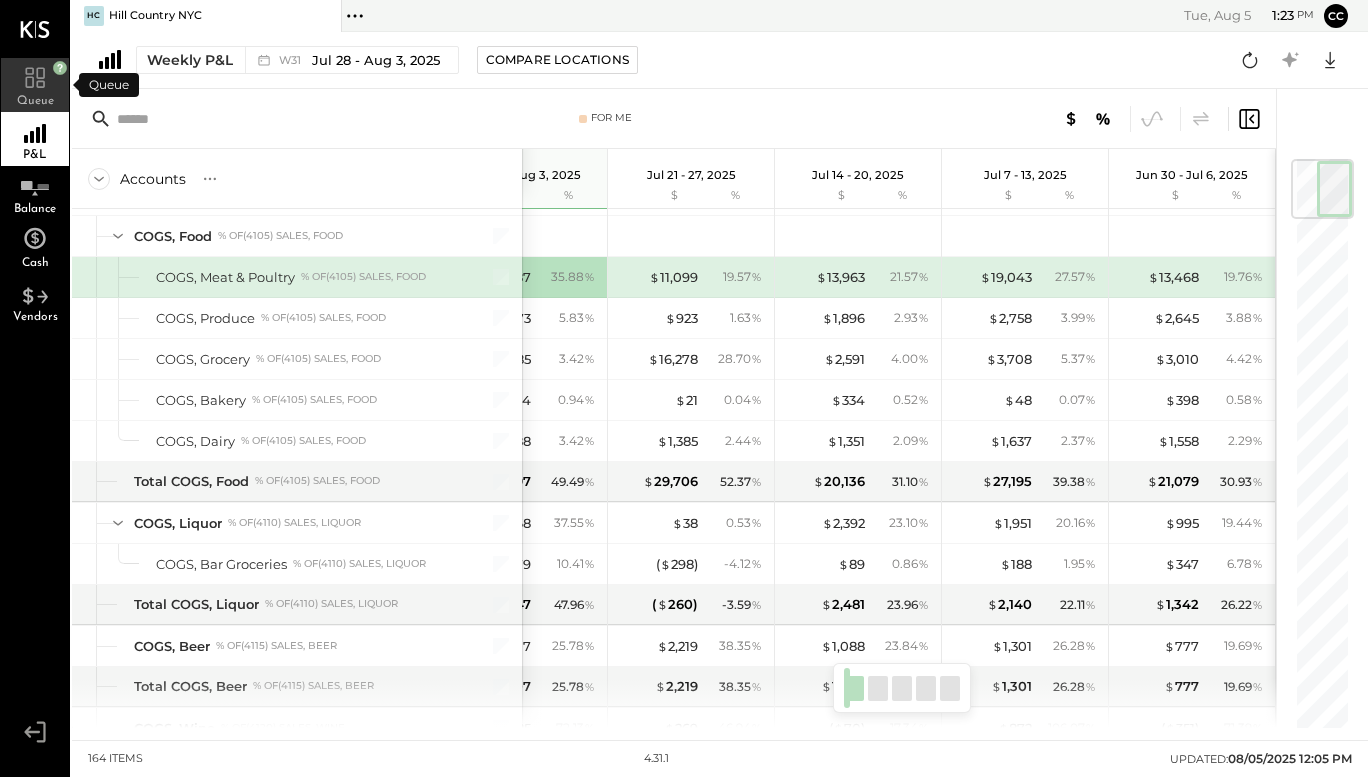 click 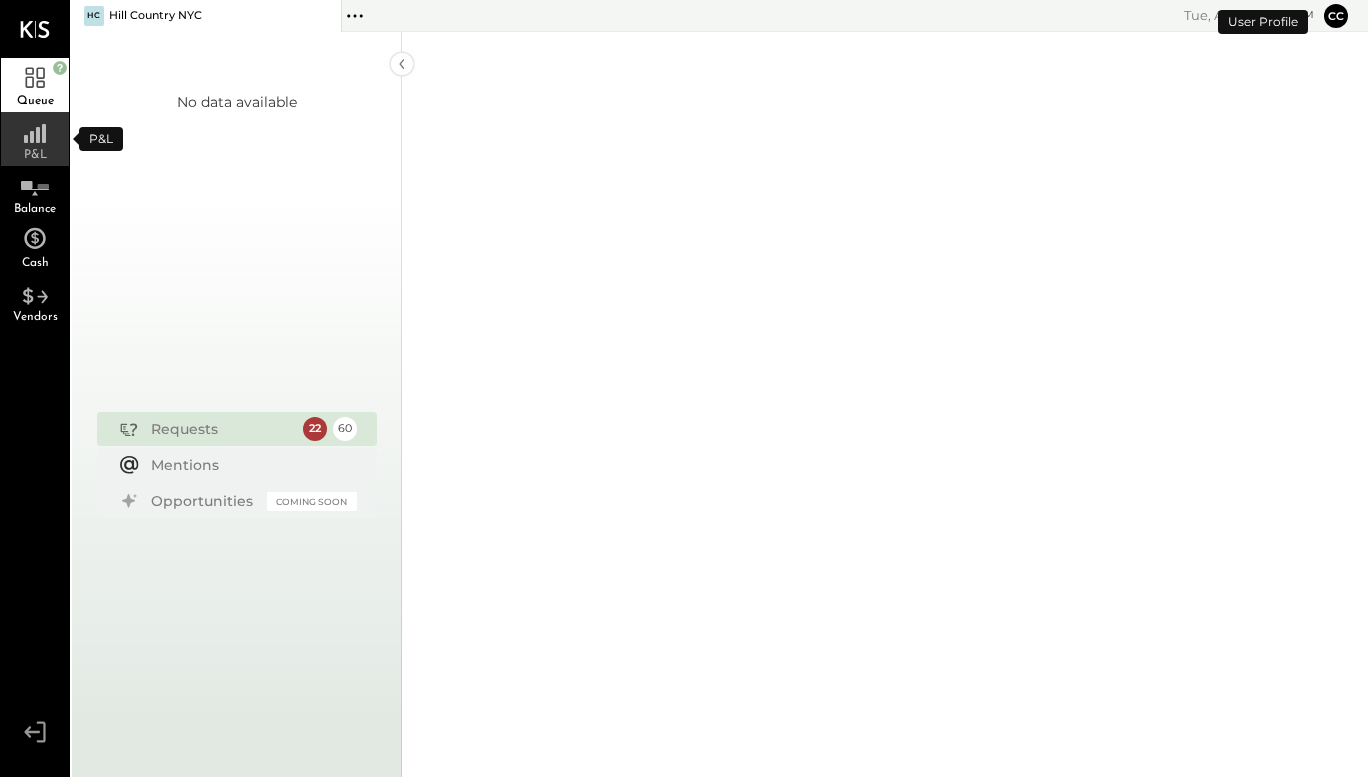 click on "P&L" at bounding box center (35, 139) 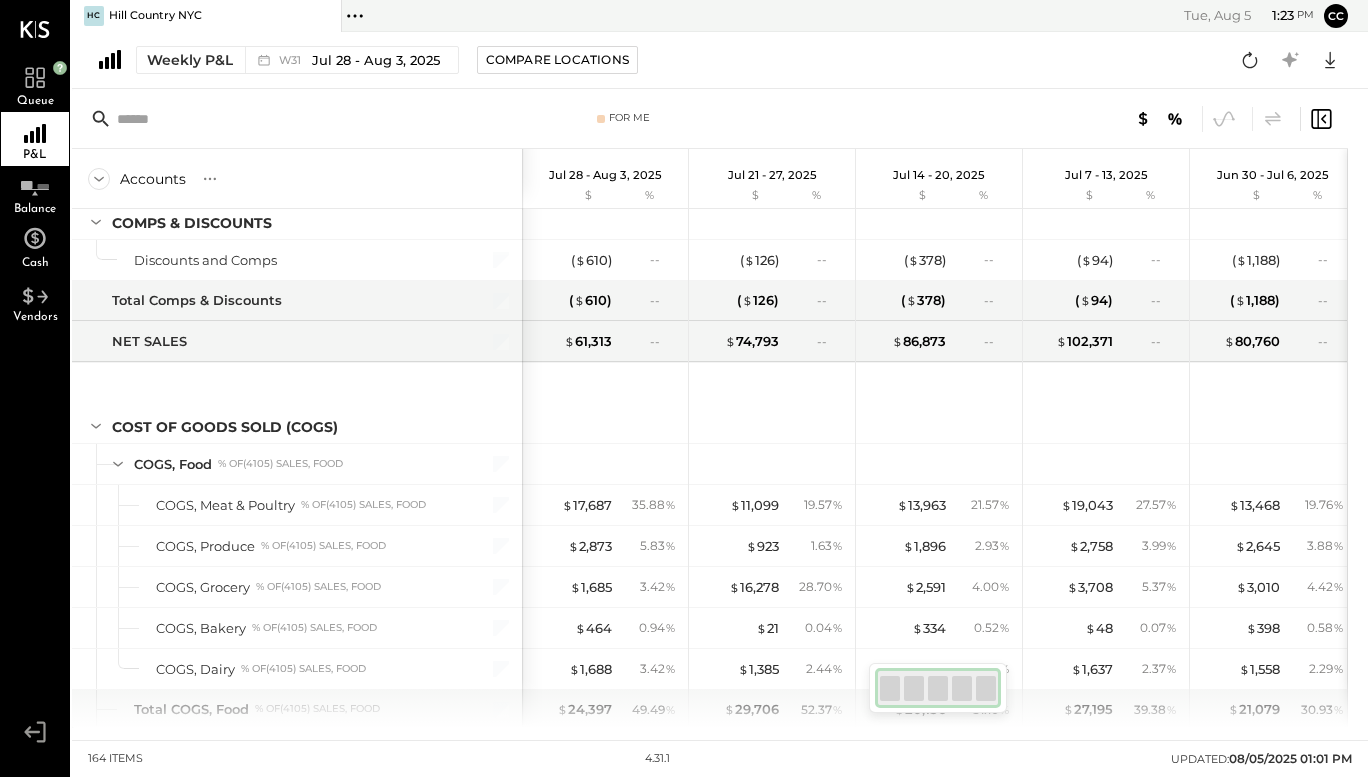scroll, scrollTop: 623, scrollLeft: 0, axis: vertical 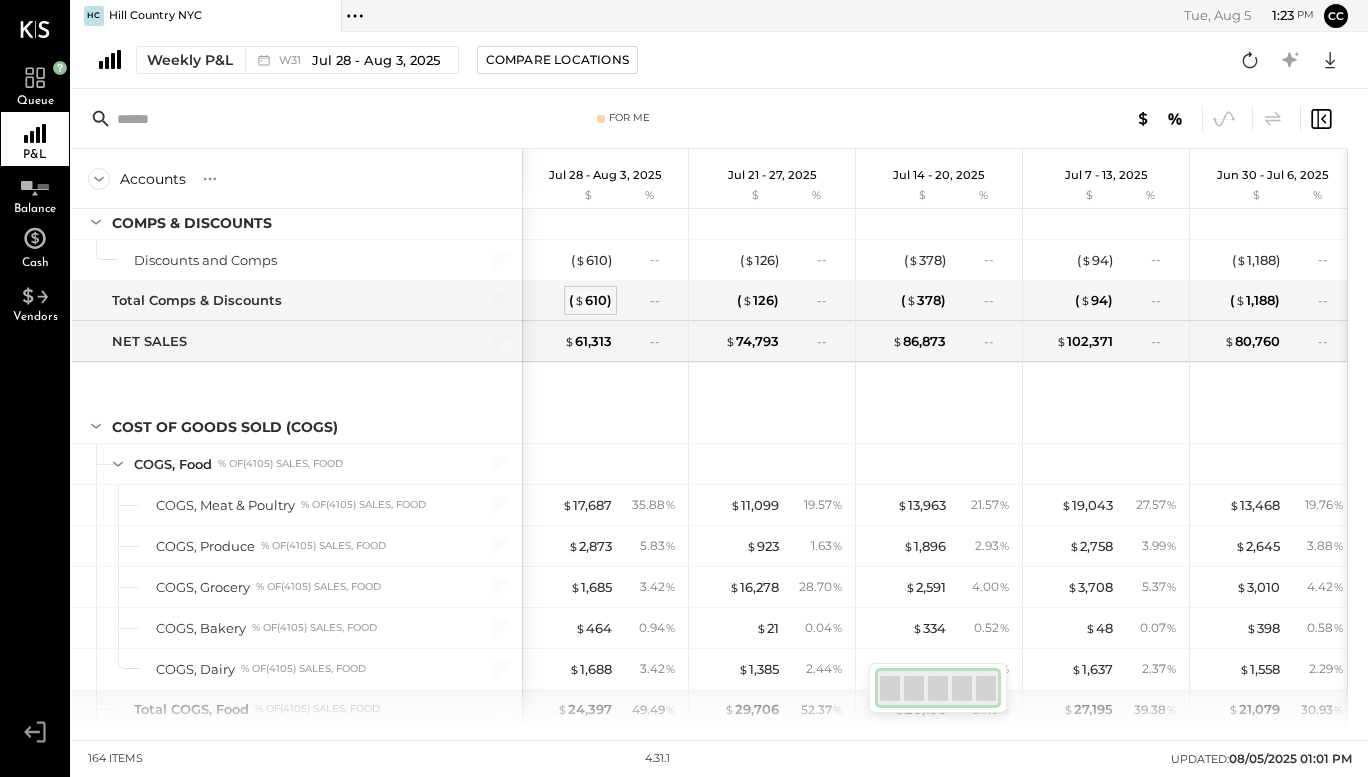 click on "$" at bounding box center (579, 300) 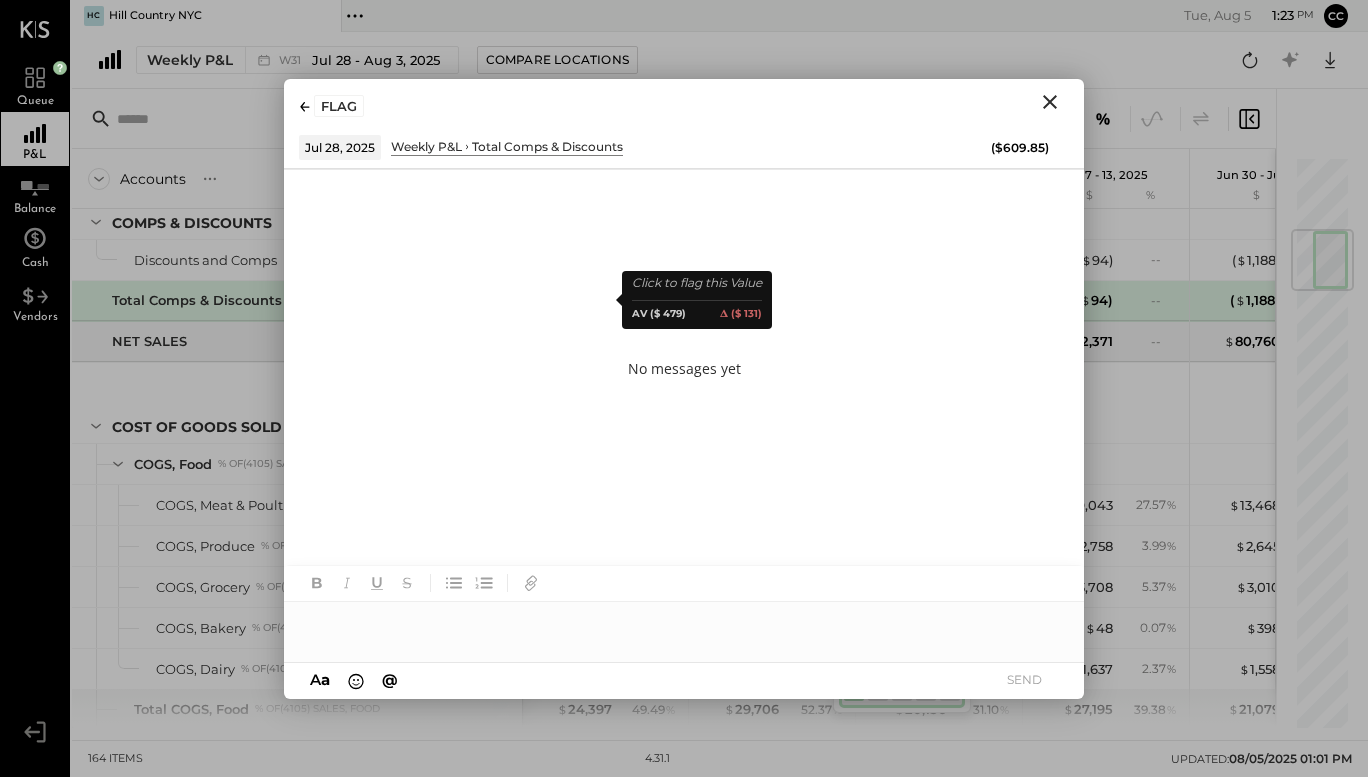 click 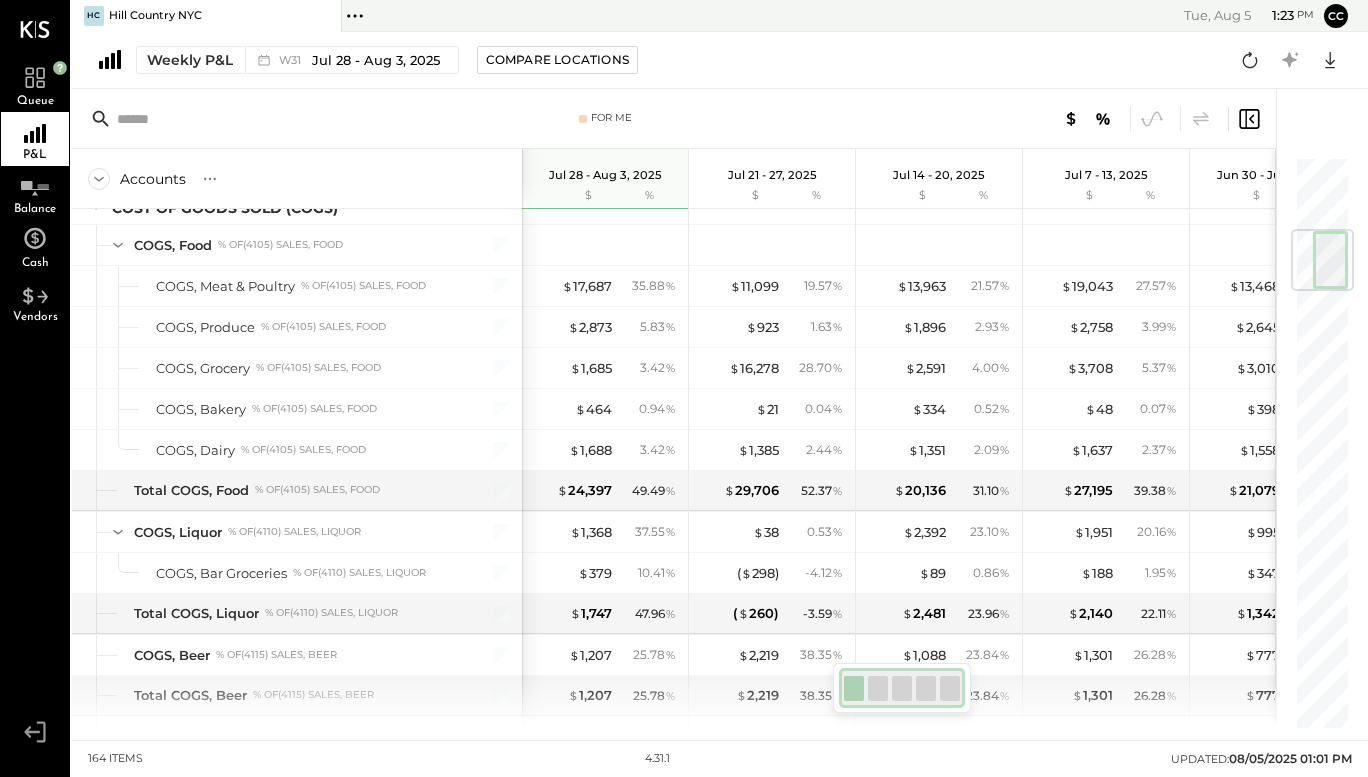 scroll, scrollTop: 840, scrollLeft: 0, axis: vertical 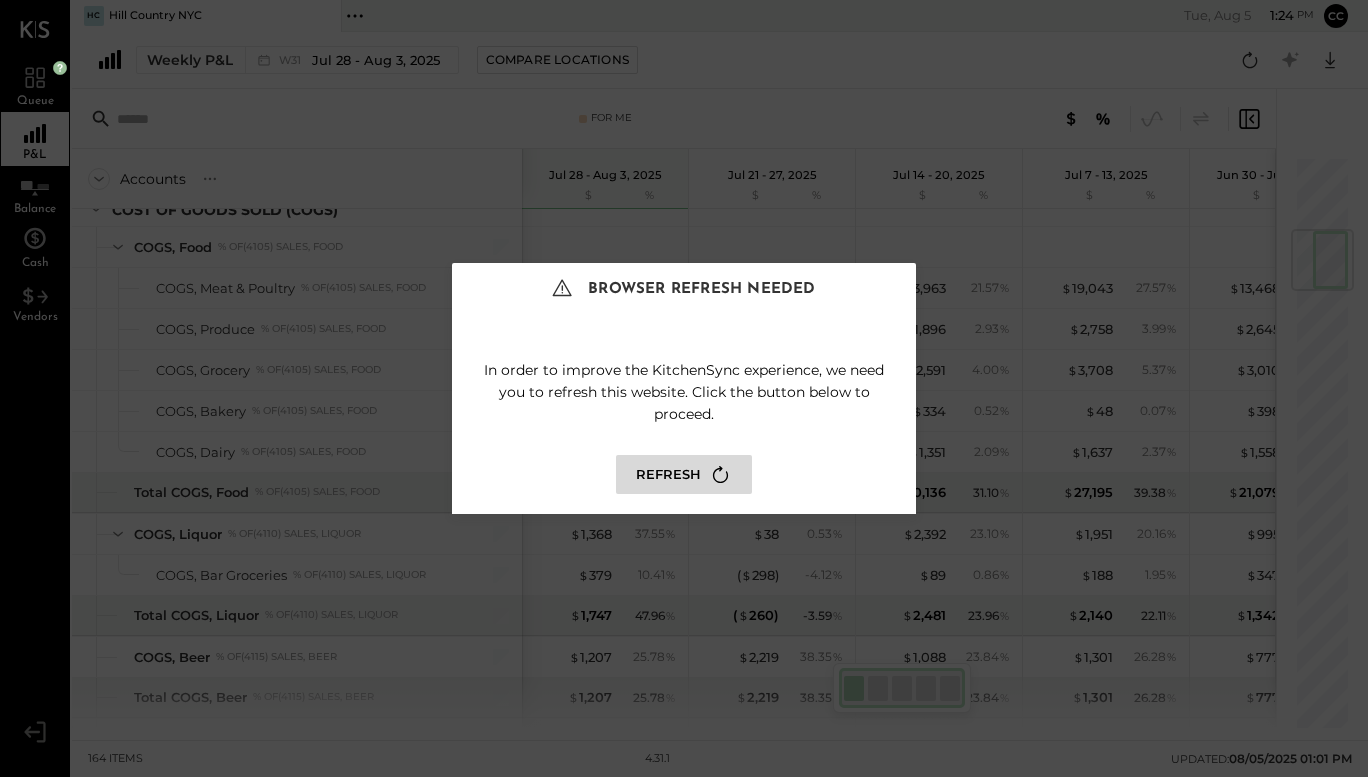 click on "Browser Refresh Needed  In order to improve the KitchenSync experience, we need you to refresh this website. Click the button below to proceed. Refresh" at bounding box center (684, 388) 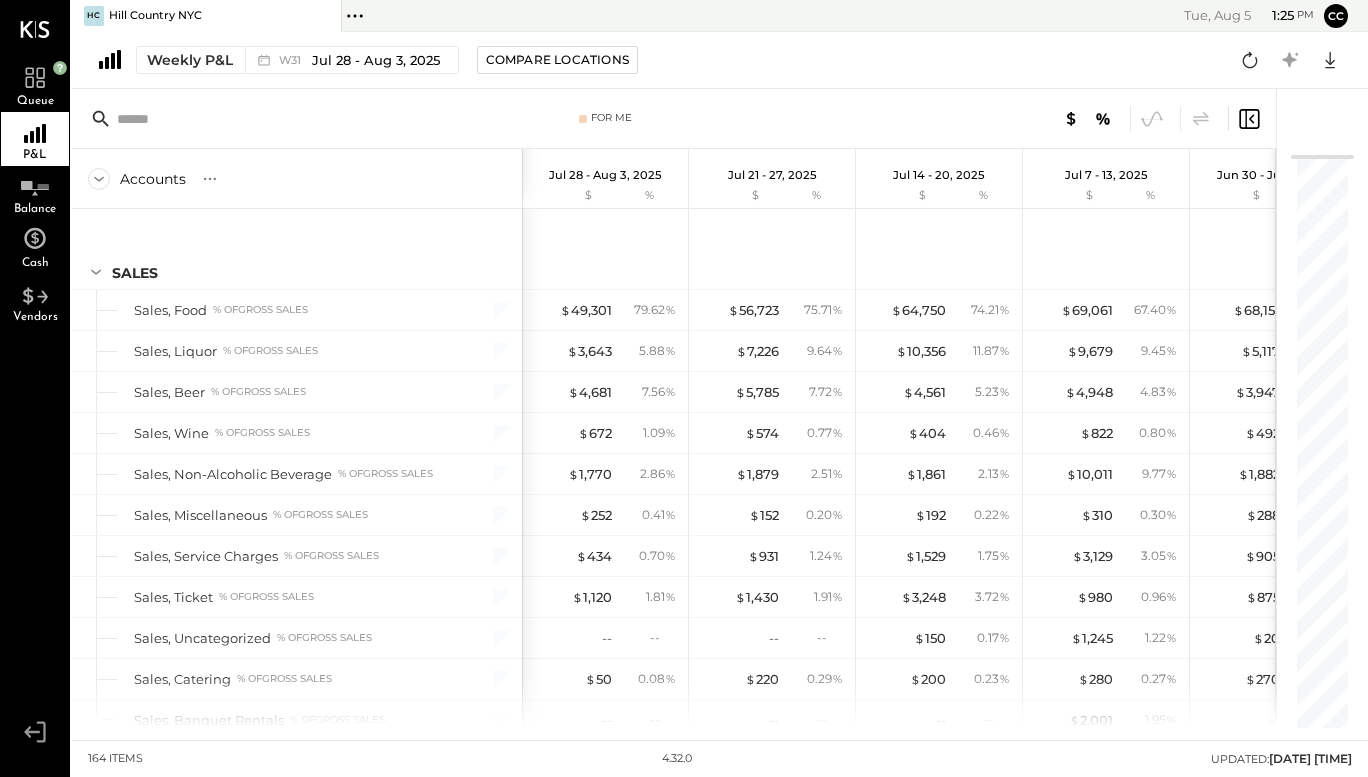 scroll, scrollTop: 0, scrollLeft: 0, axis: both 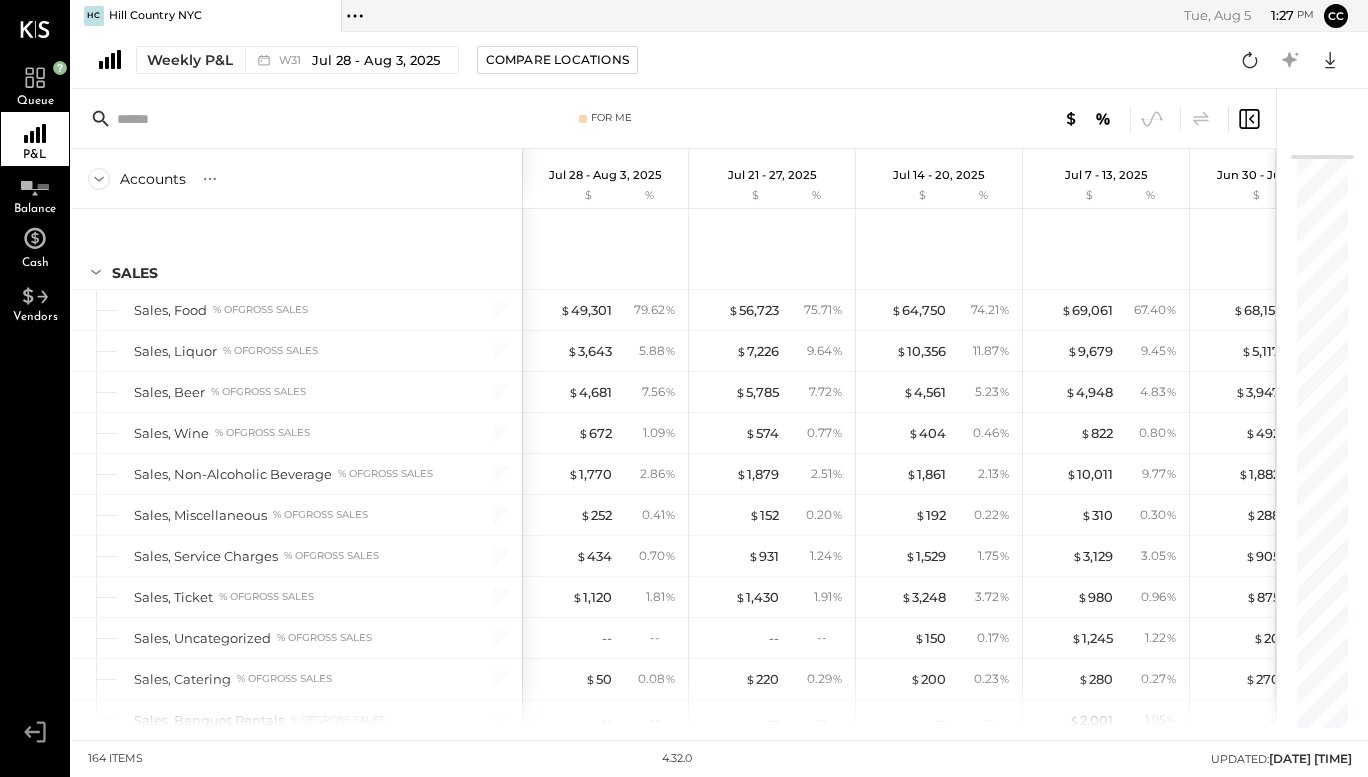 click on "Weekly P&L W31 Jul 28 - Aug 3, 2025 Compare Locations Google Sheets Excel" at bounding box center (720, 60) 